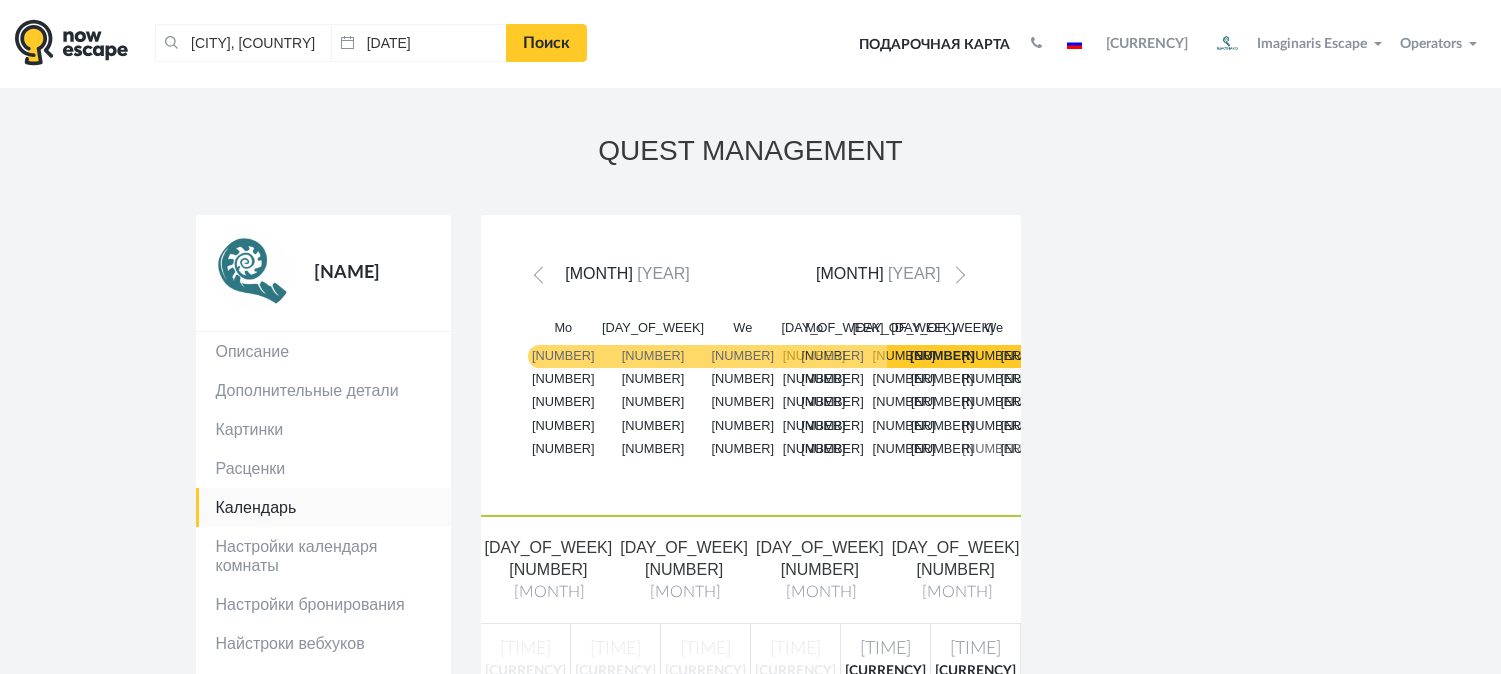 scroll, scrollTop: 0, scrollLeft: 0, axis: both 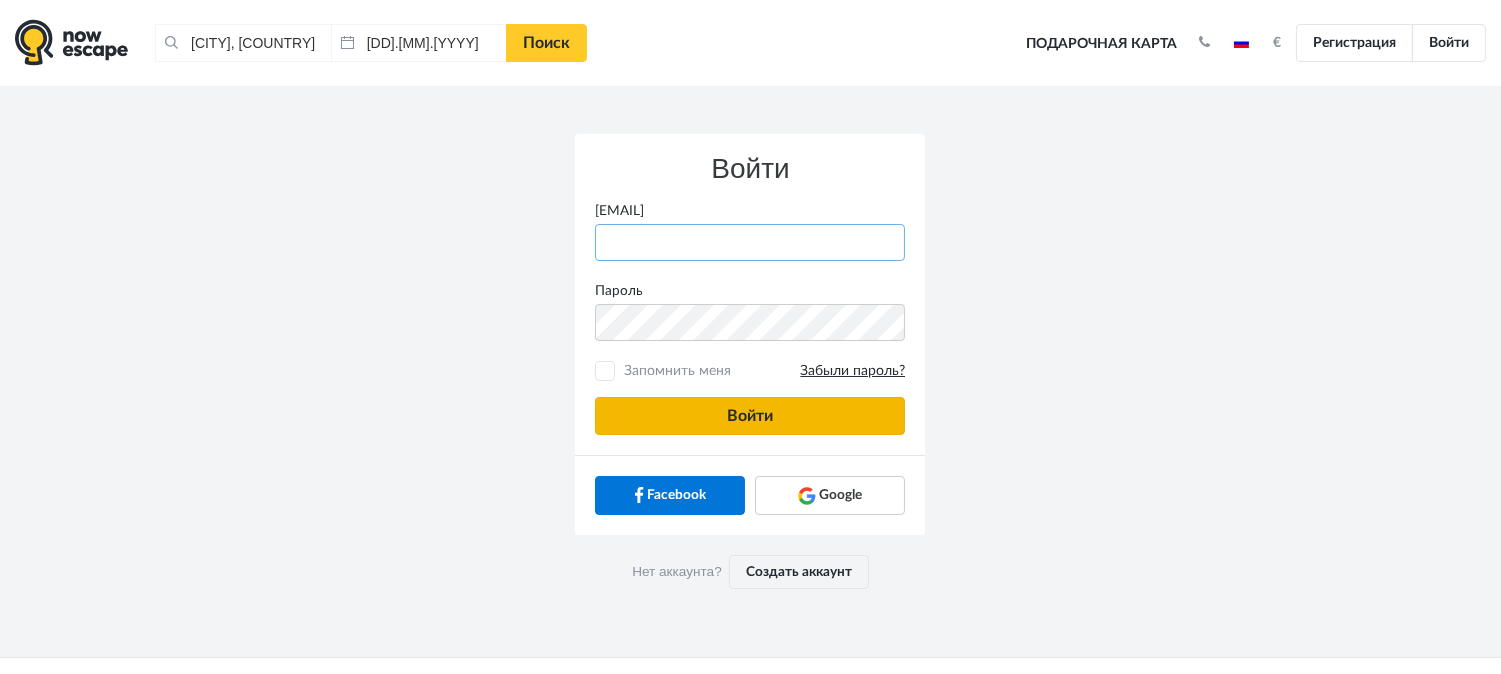 type on "anatoly@imaginaris.ee" 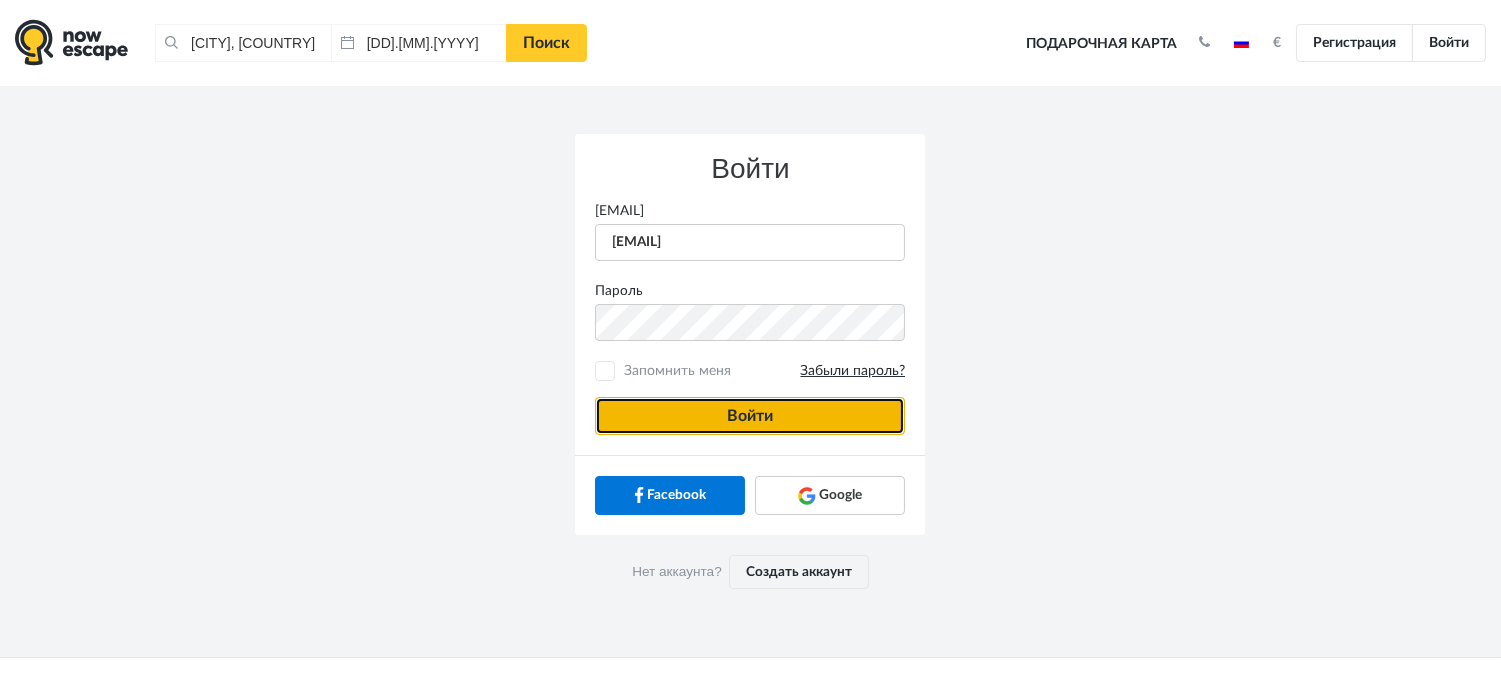 click on "Войти" at bounding box center (750, 416) 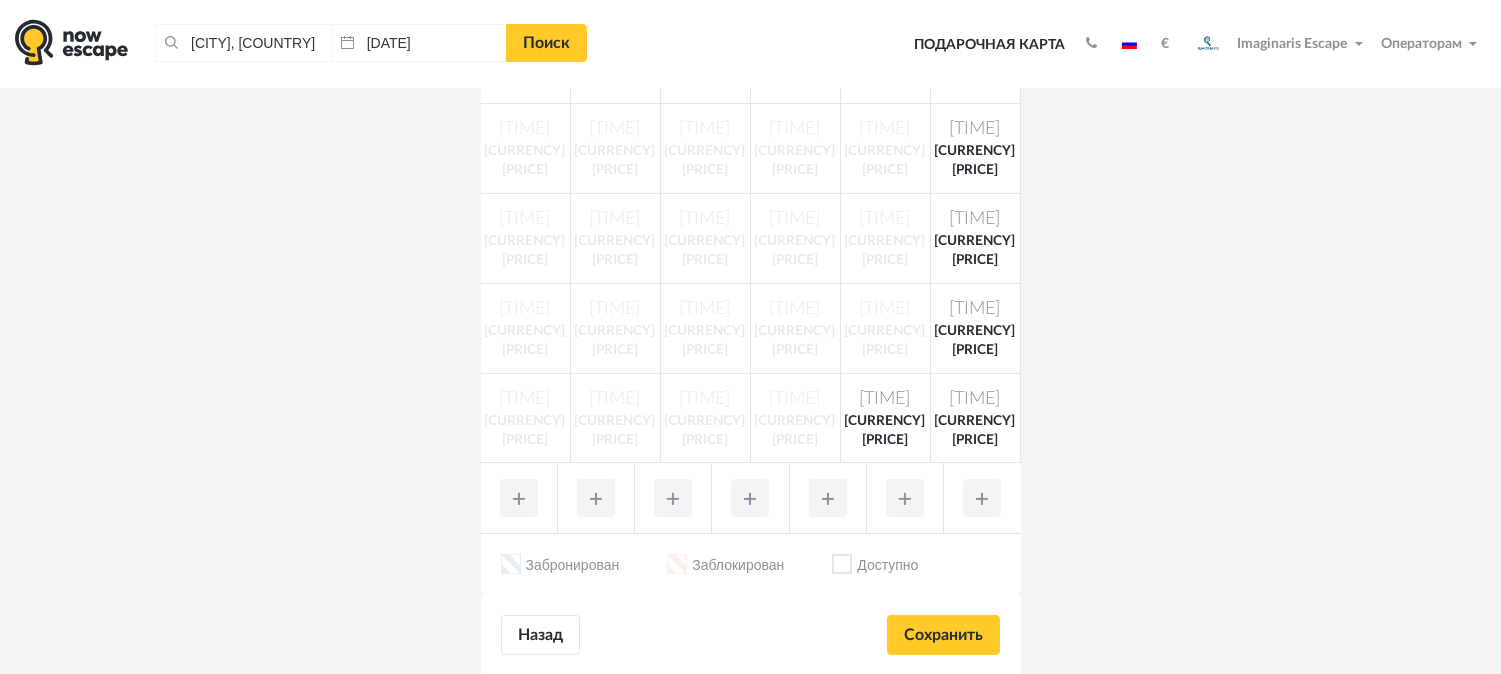 scroll, scrollTop: 877, scrollLeft: 0, axis: vertical 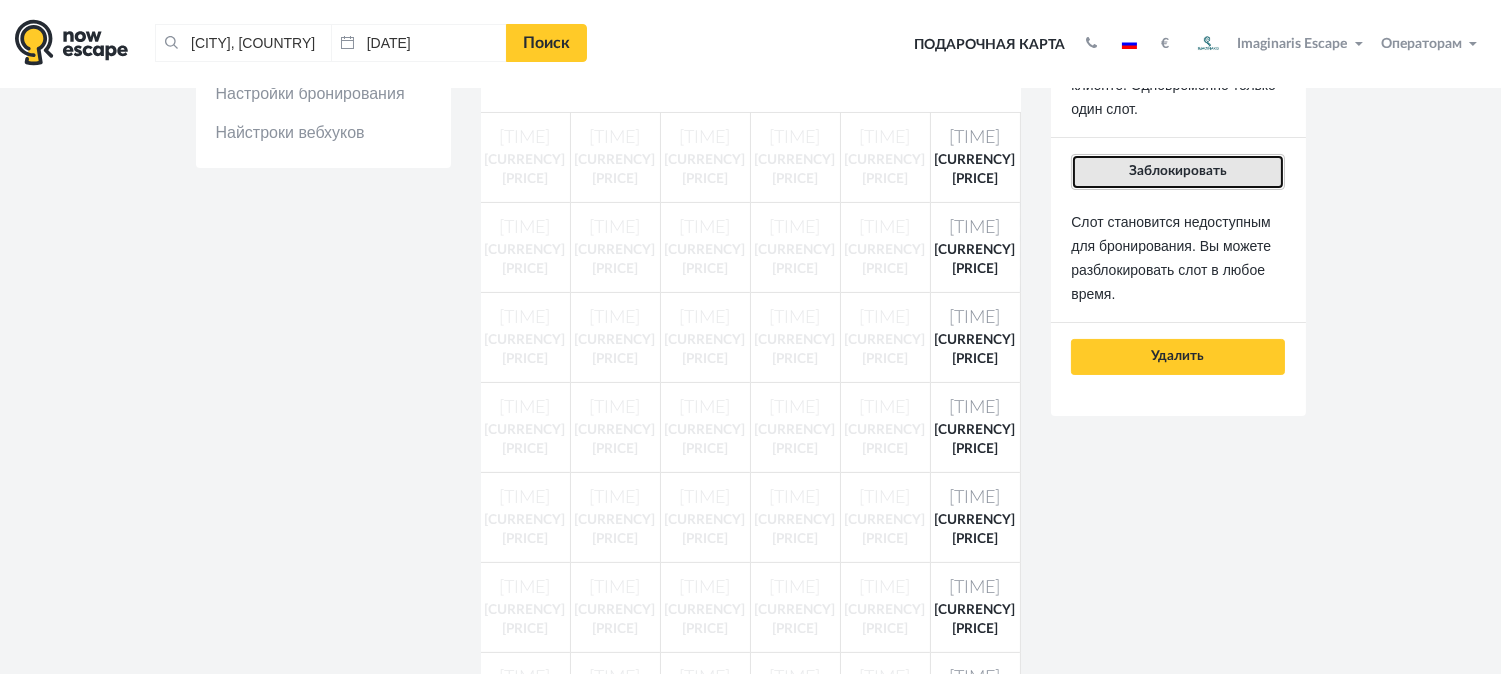 click on "Заблокировать" at bounding box center (1177, 172) 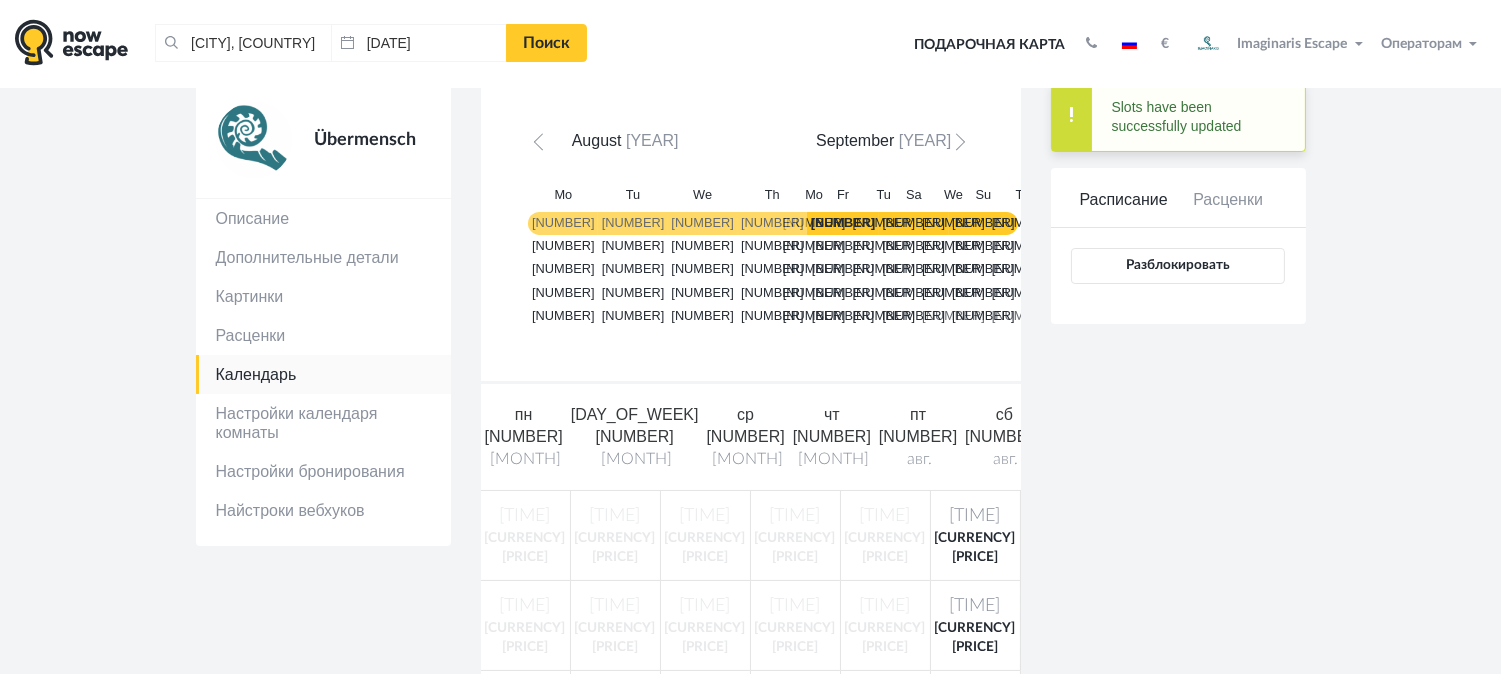 scroll, scrollTop: 0, scrollLeft: 0, axis: both 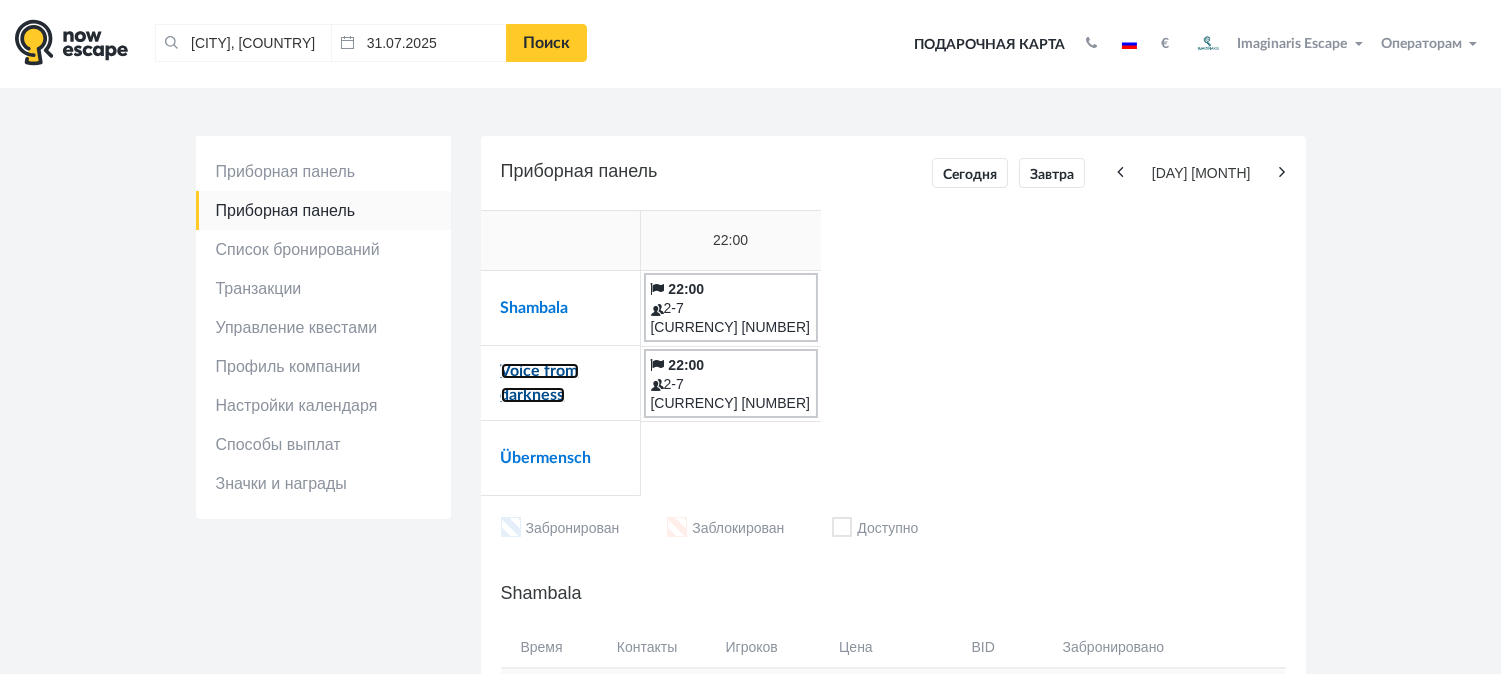 click on "Voice from darkness" at bounding box center [540, 383] 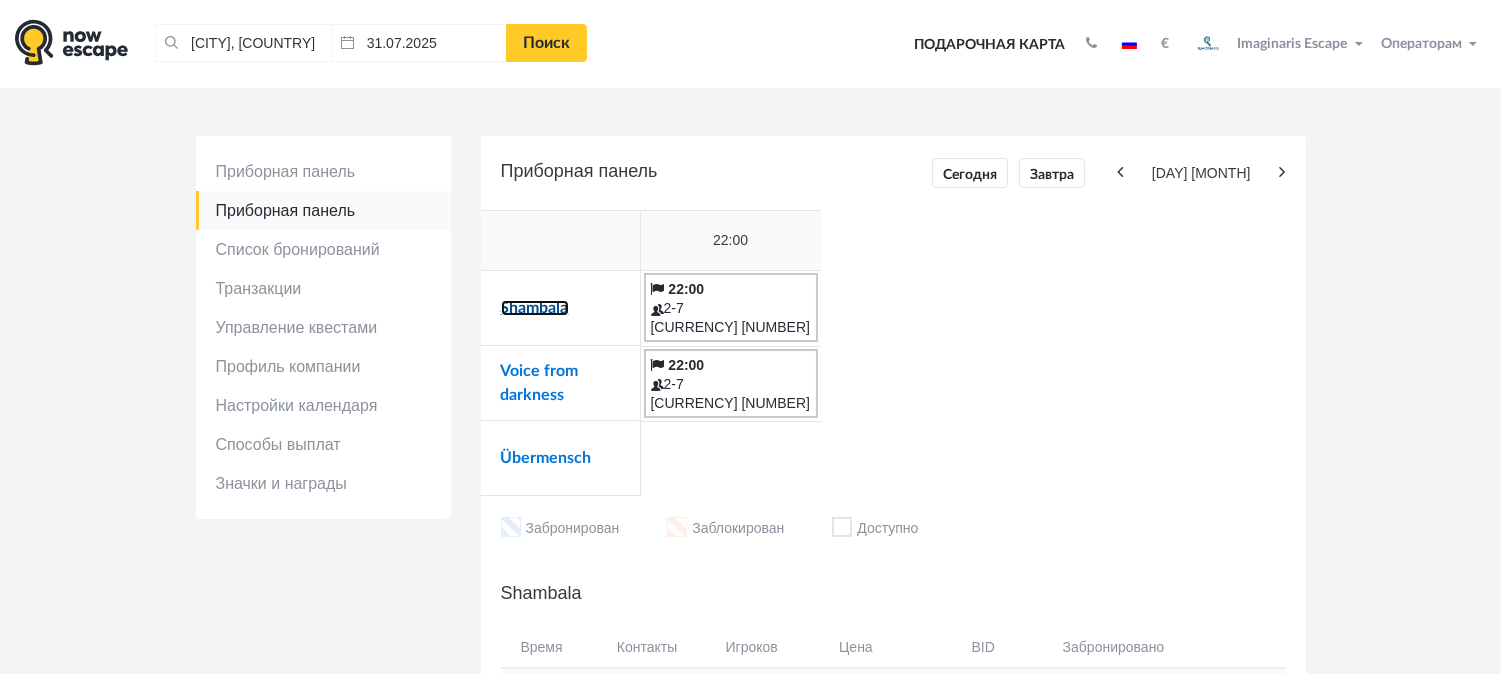 click on "Shambala" at bounding box center [535, 308] 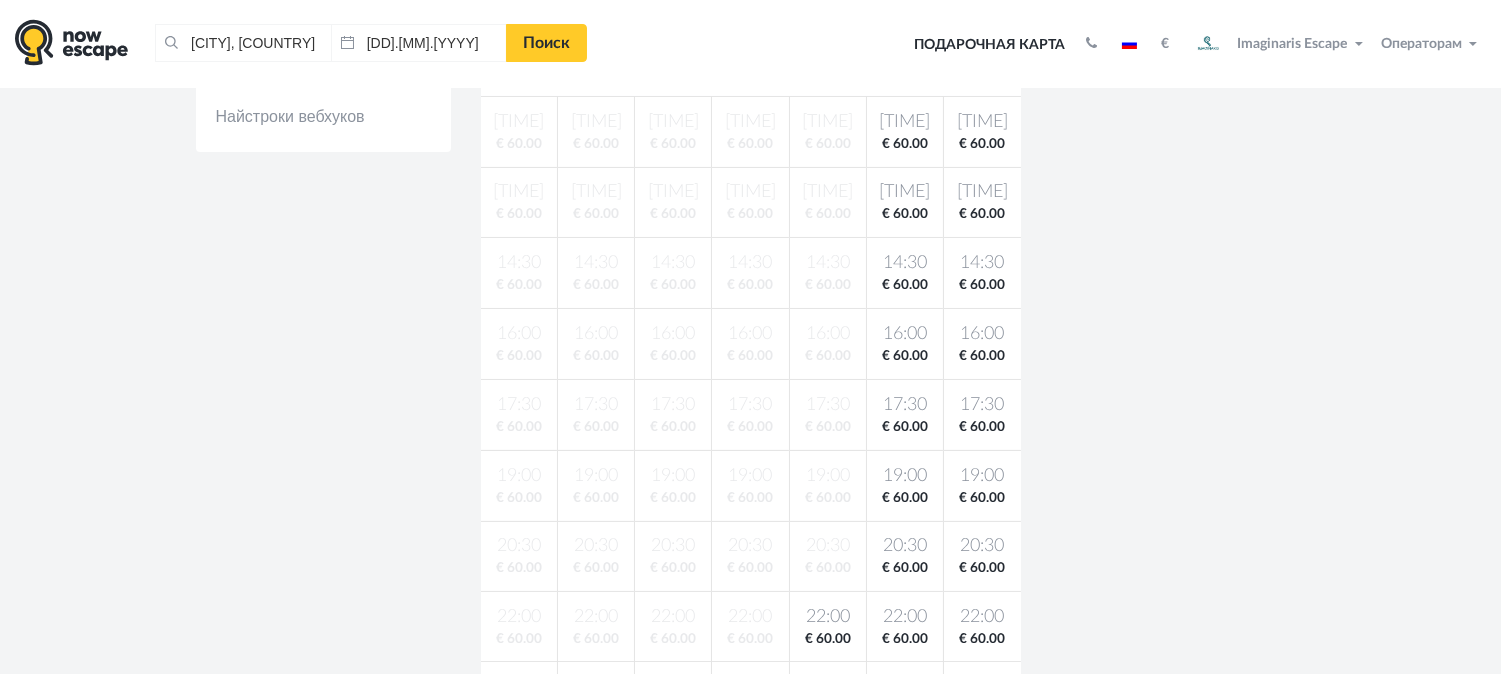 scroll, scrollTop: 531, scrollLeft: 0, axis: vertical 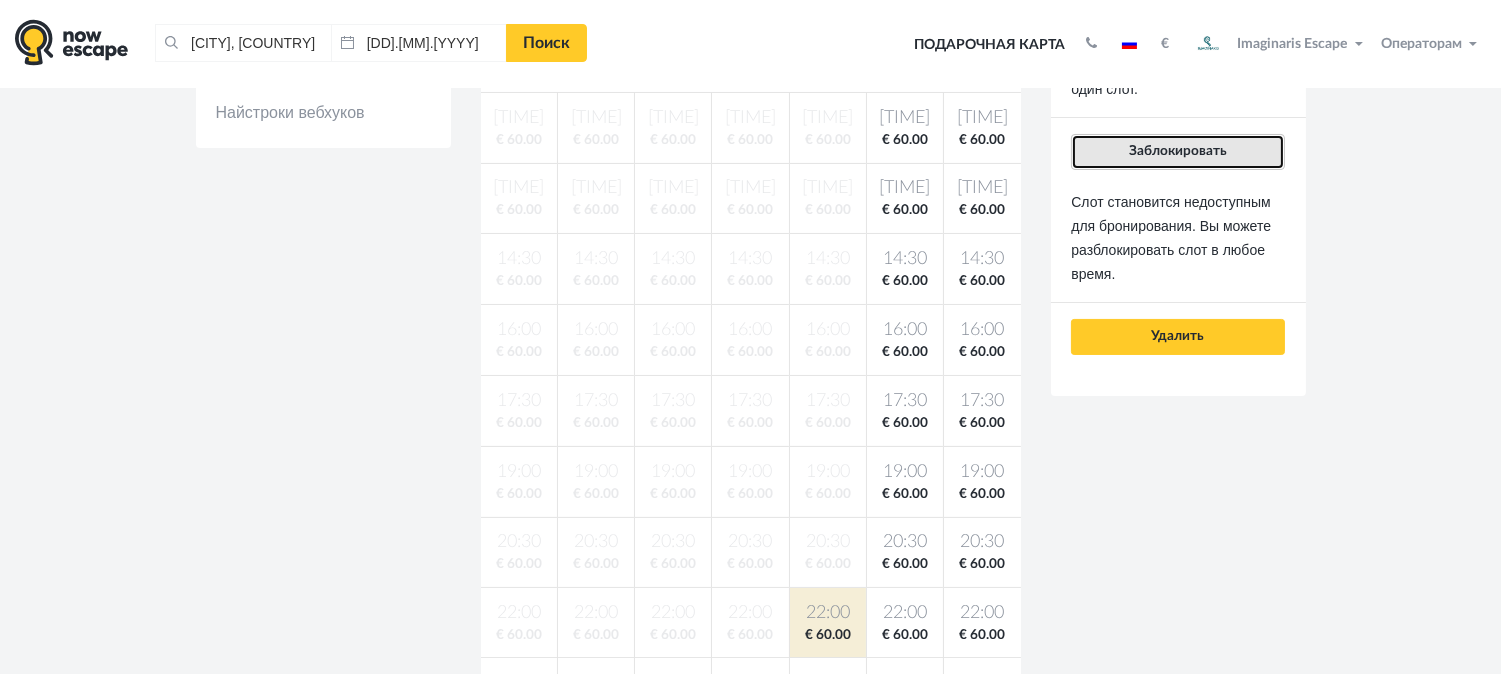 click on "Заблокировать" at bounding box center [1178, 151] 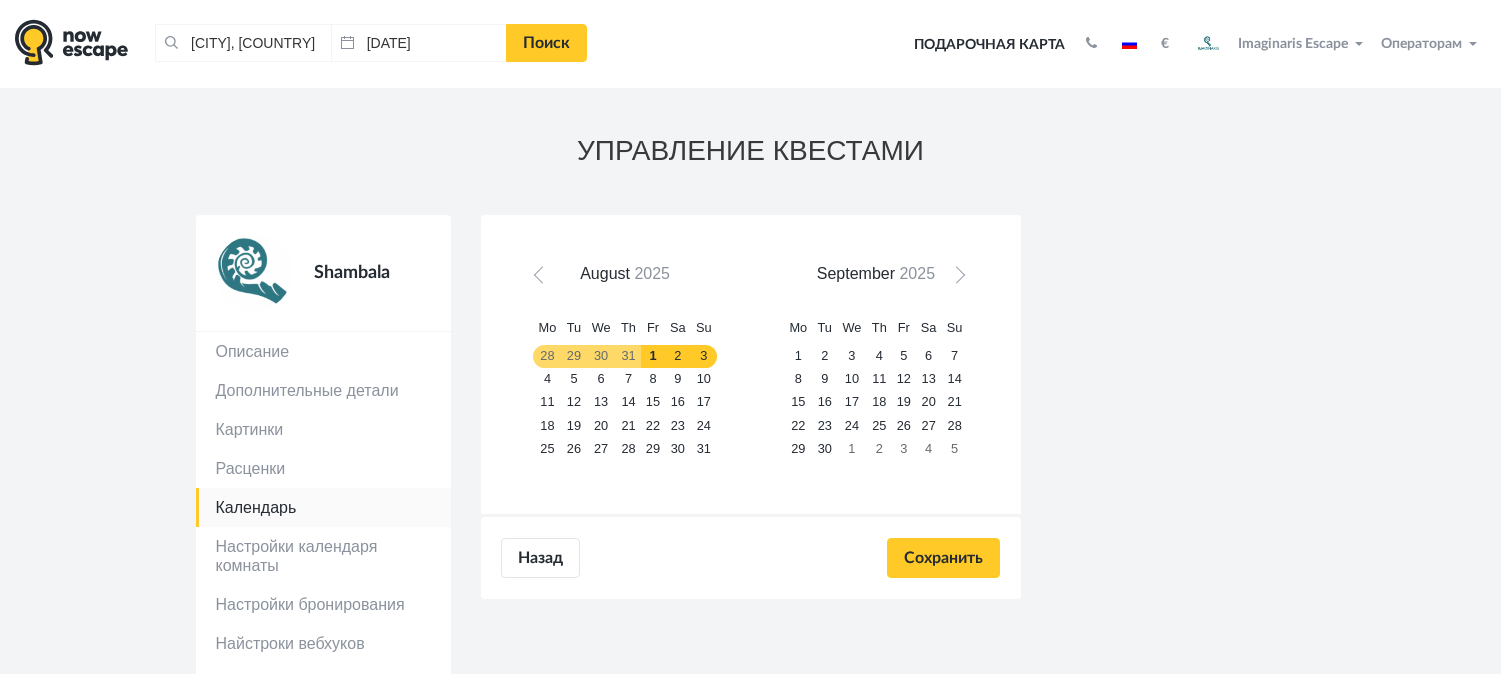 scroll, scrollTop: 0, scrollLeft: 0, axis: both 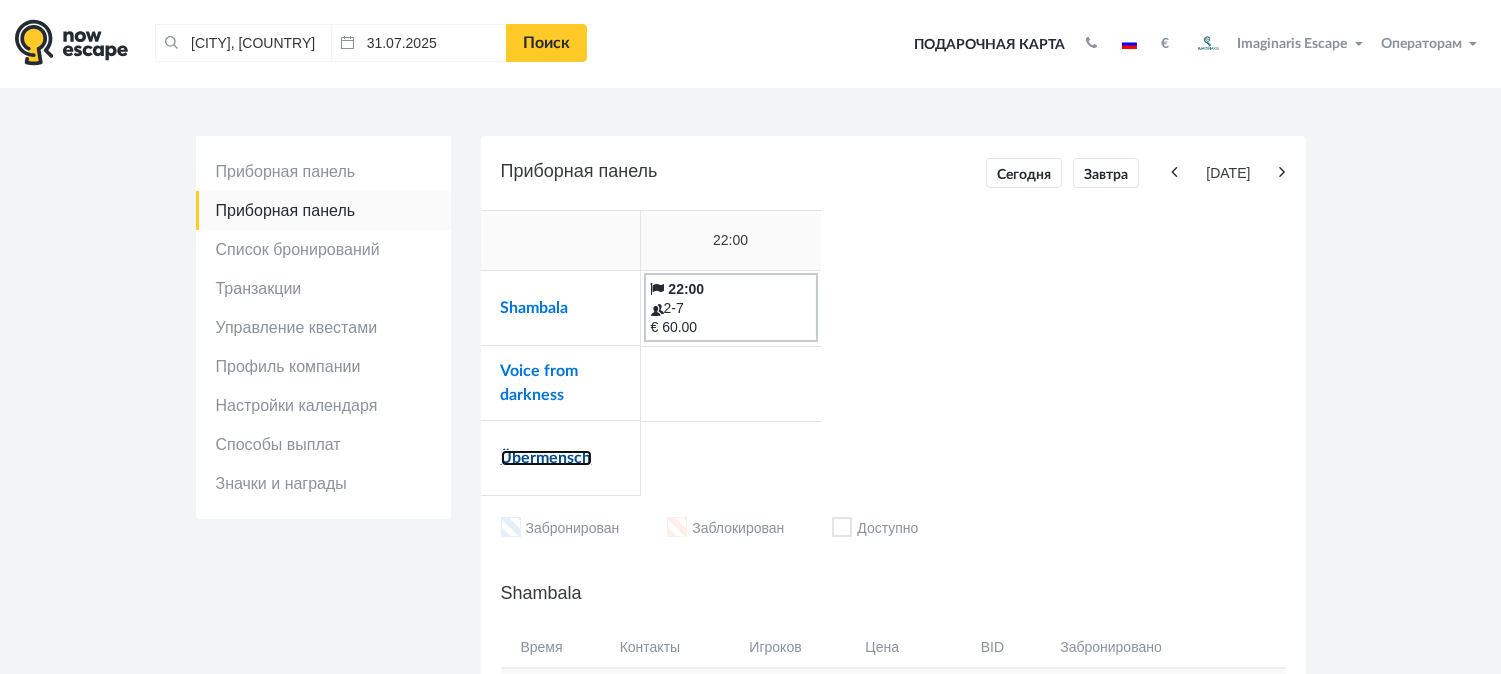 click on "Übermensch" at bounding box center [546, 458] 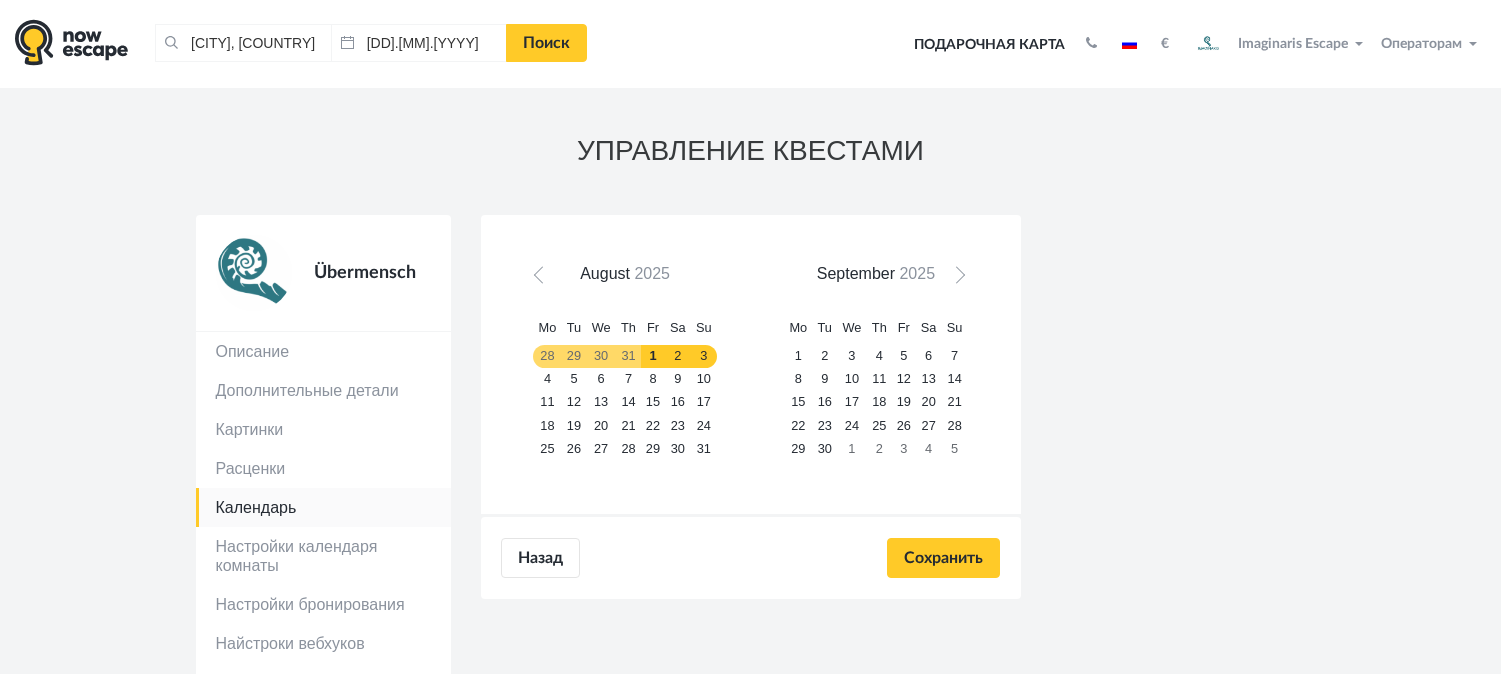 scroll, scrollTop: 0, scrollLeft: 0, axis: both 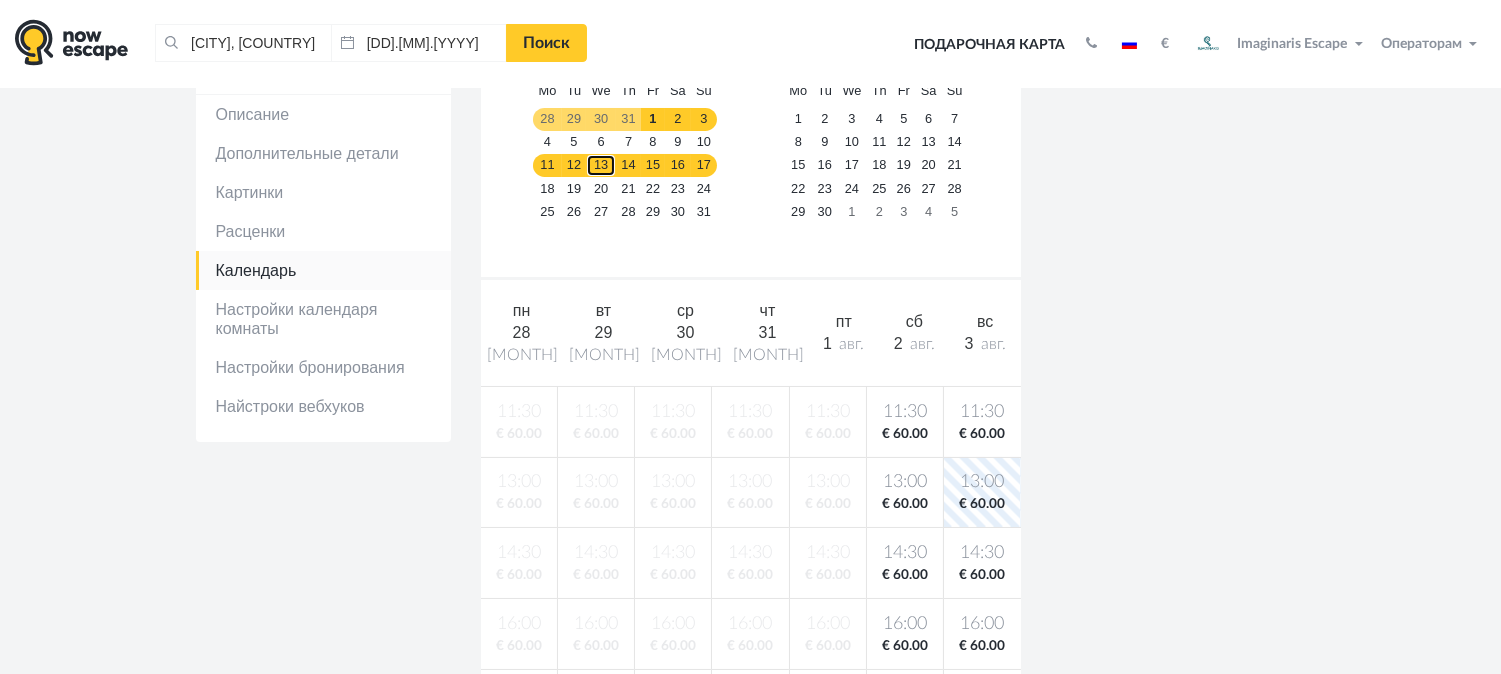 click on "13" at bounding box center (601, 165) 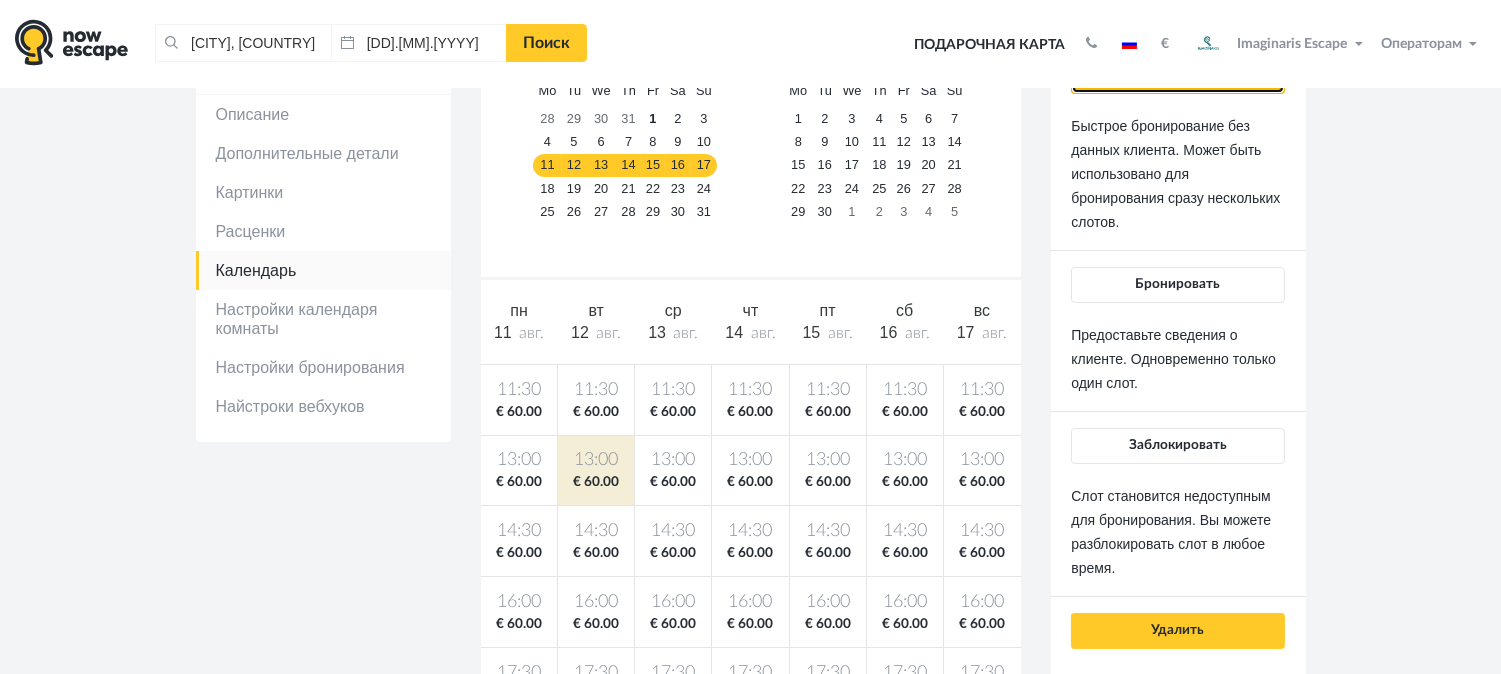 click on "Бронировать без деталей" at bounding box center [1177, 76] 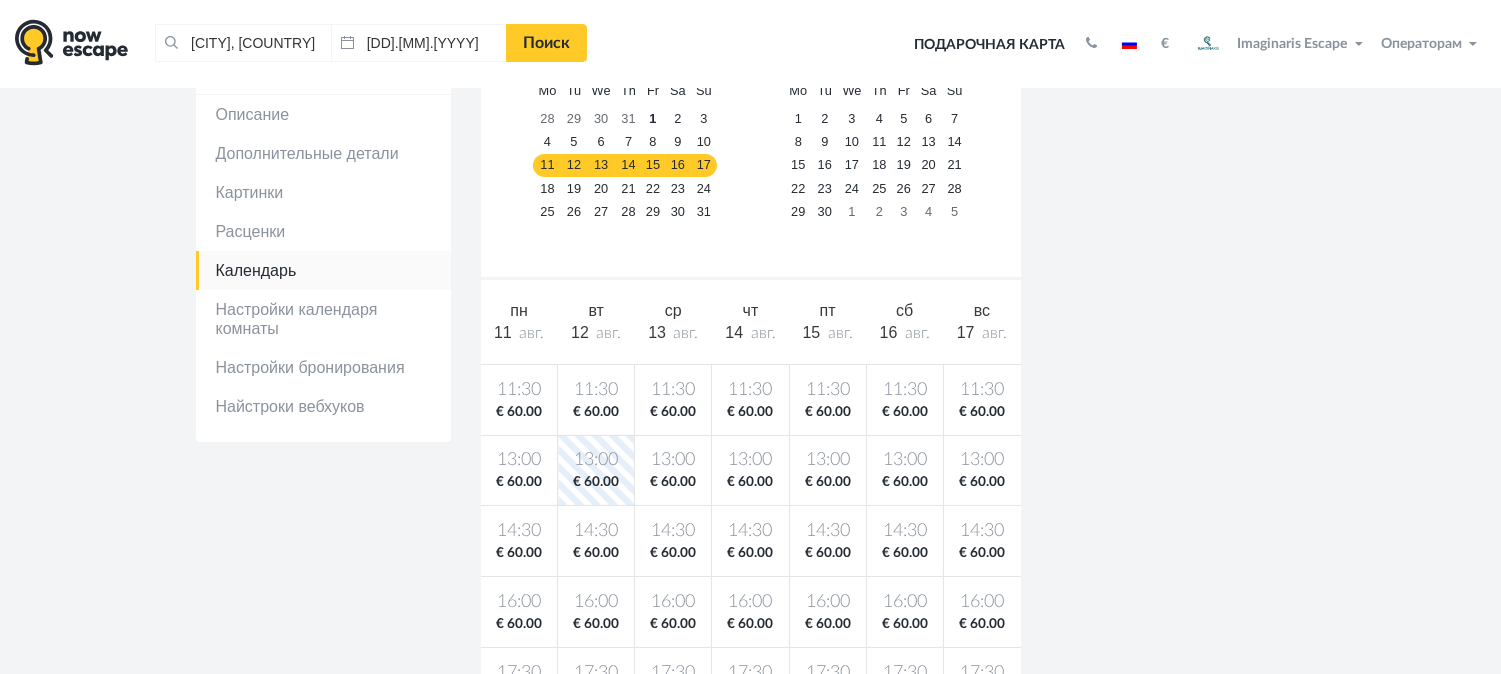 scroll, scrollTop: 0, scrollLeft: 0, axis: both 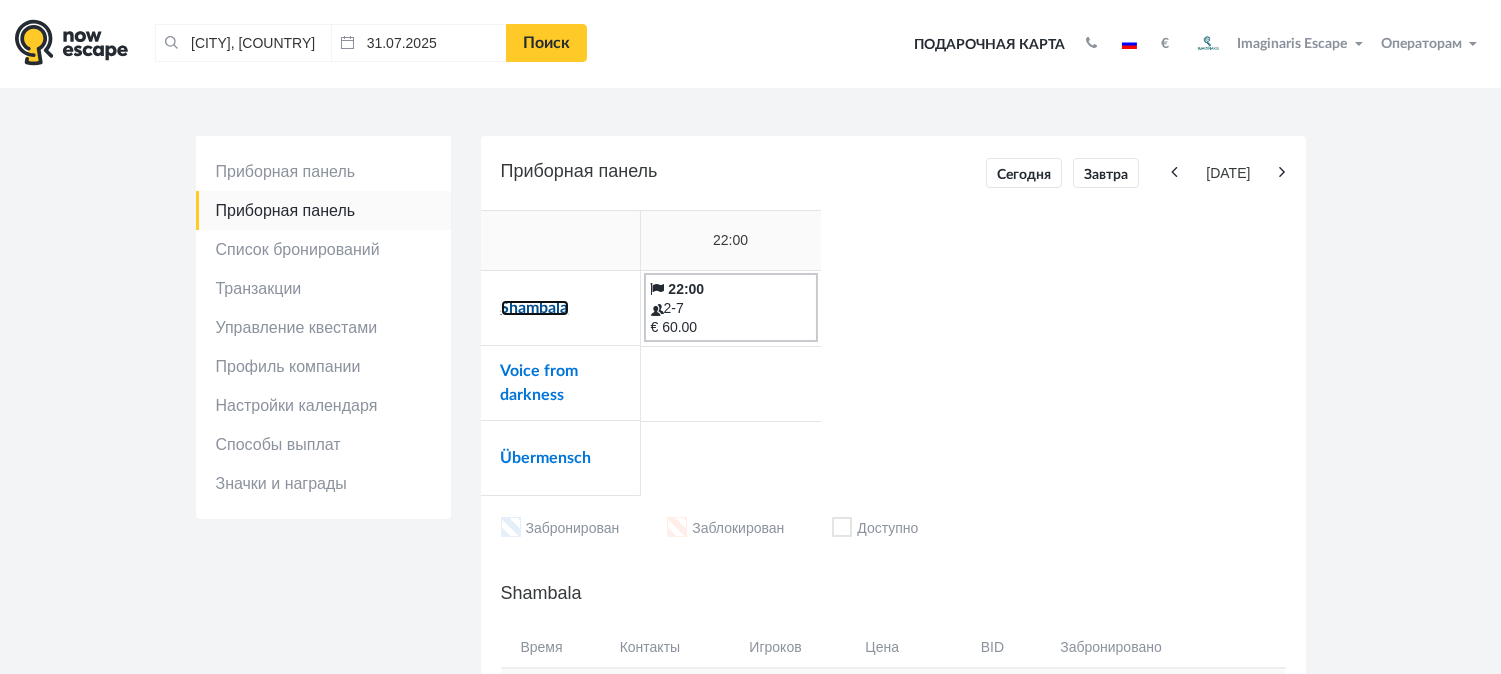 click on "Shambala" at bounding box center (535, 308) 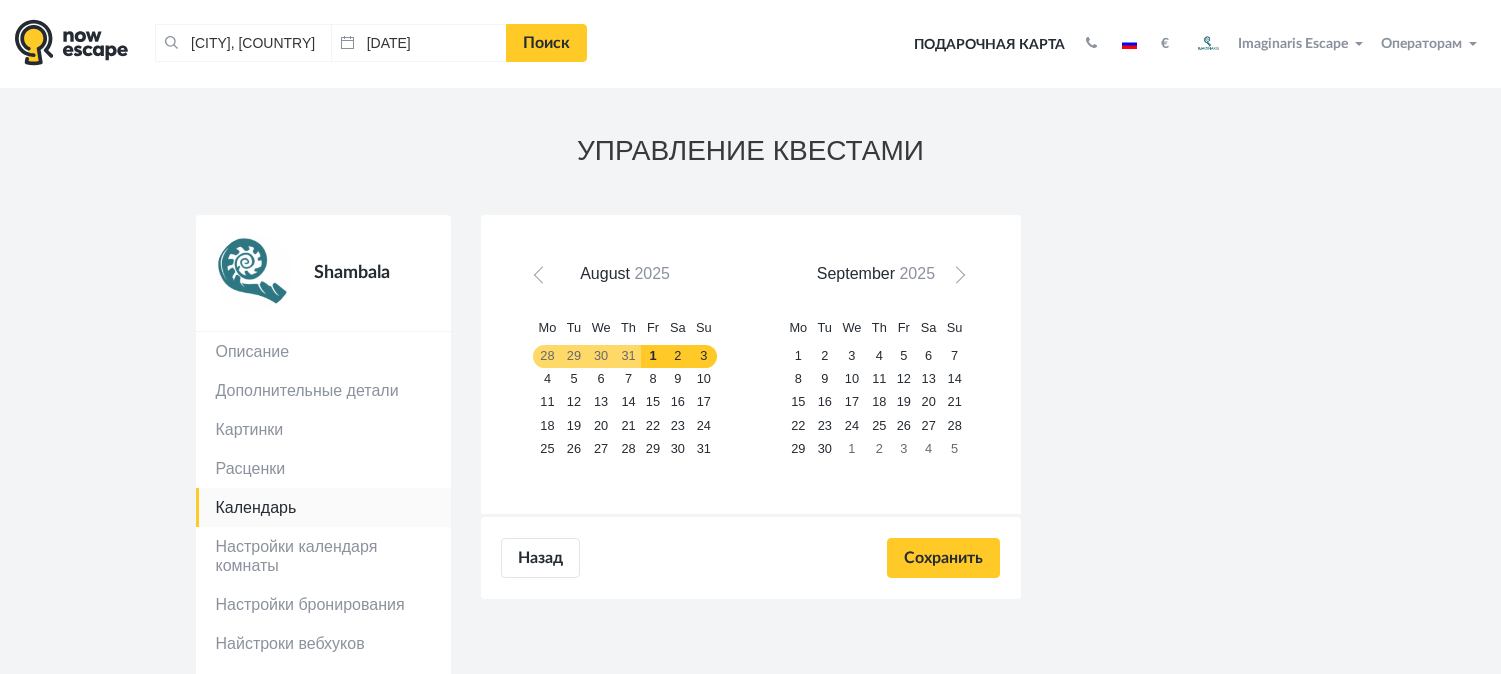 scroll, scrollTop: 0, scrollLeft: 0, axis: both 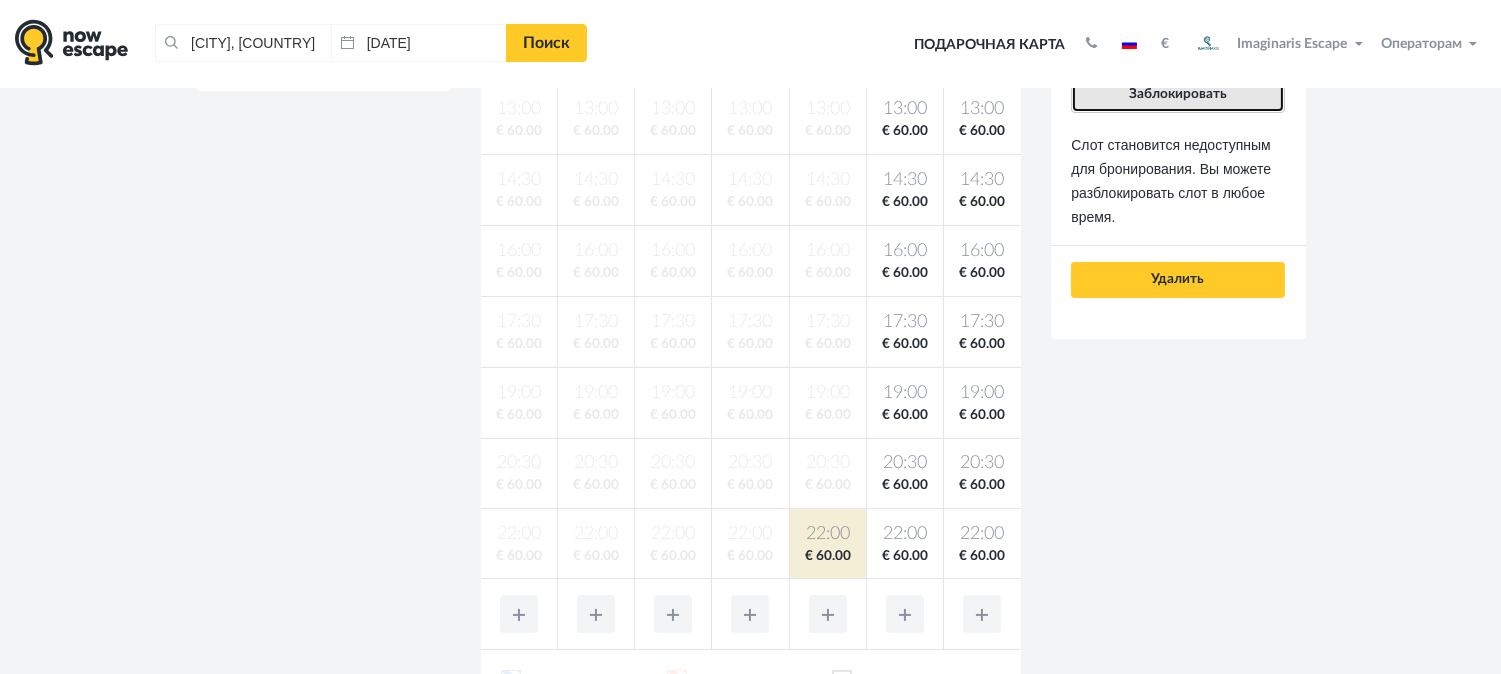click on "Заблокировать" at bounding box center [1177, 95] 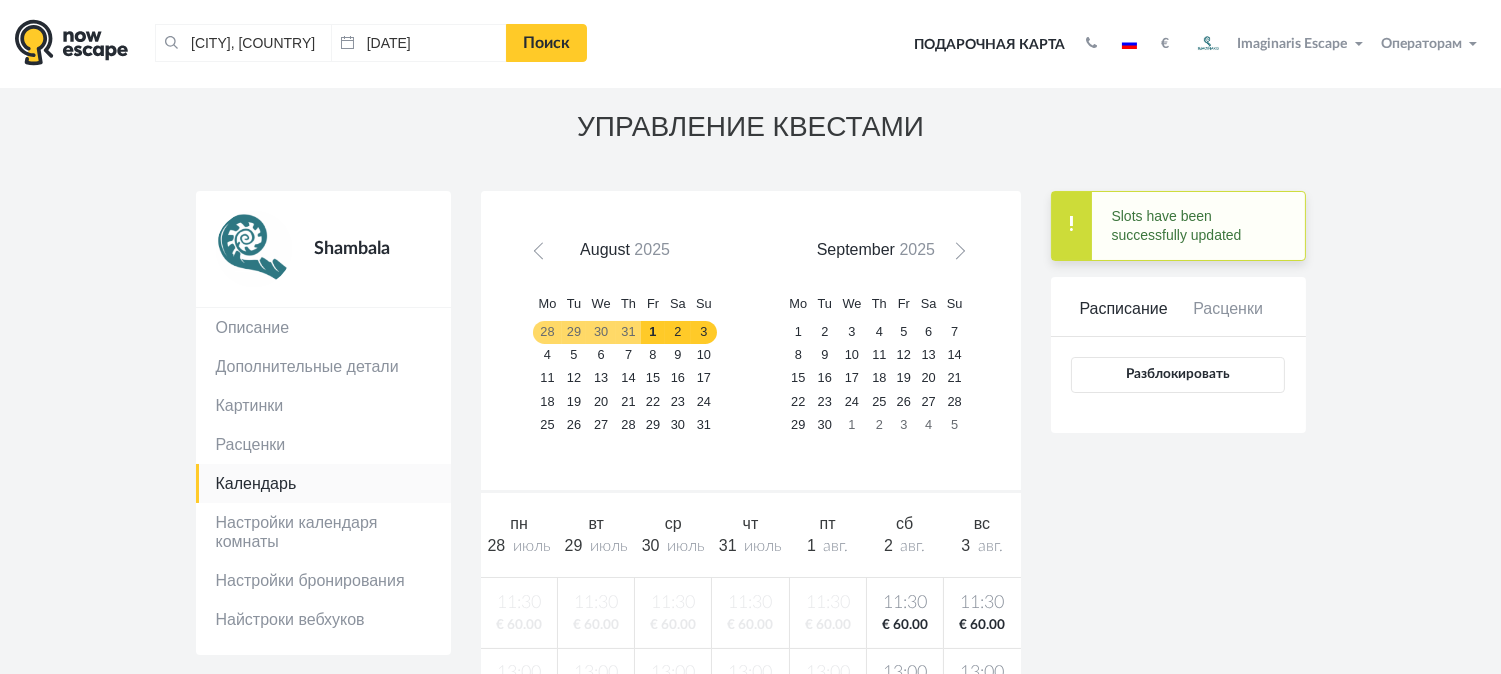 scroll, scrollTop: 0, scrollLeft: 0, axis: both 